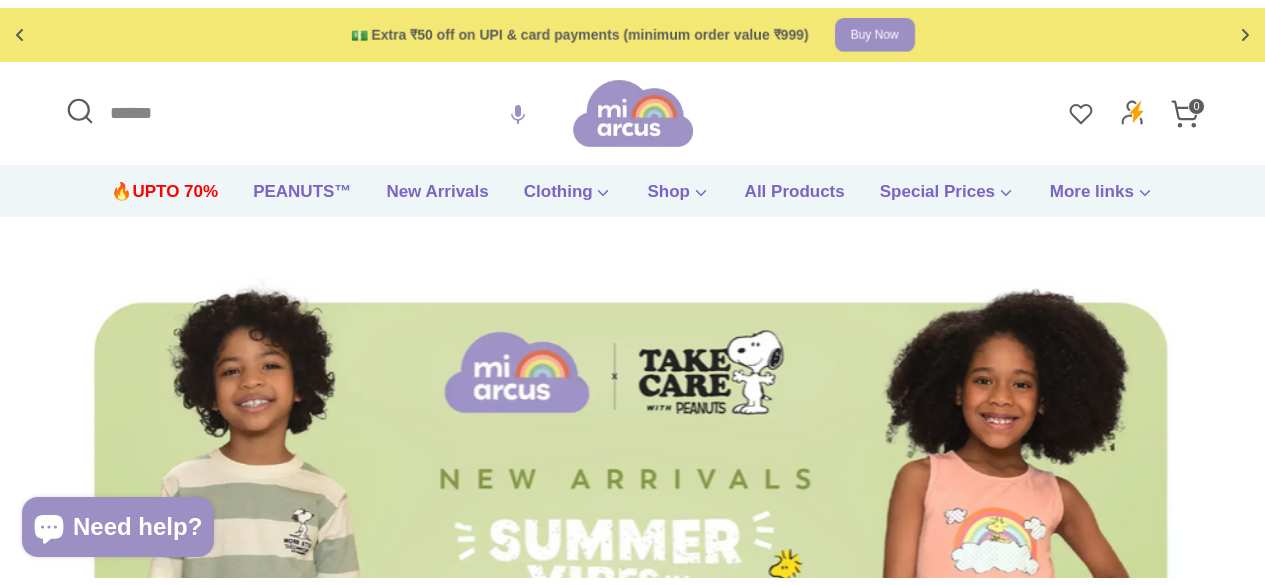 scroll, scrollTop: 0, scrollLeft: 0, axis: both 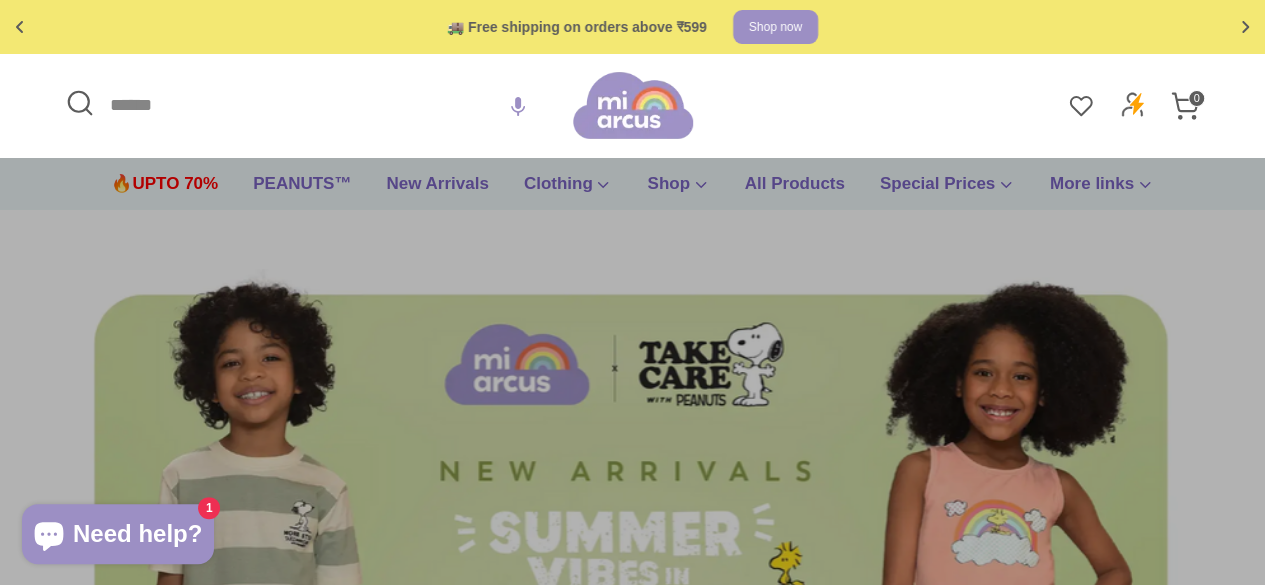 click on "Search" at bounding box center [316, 105] 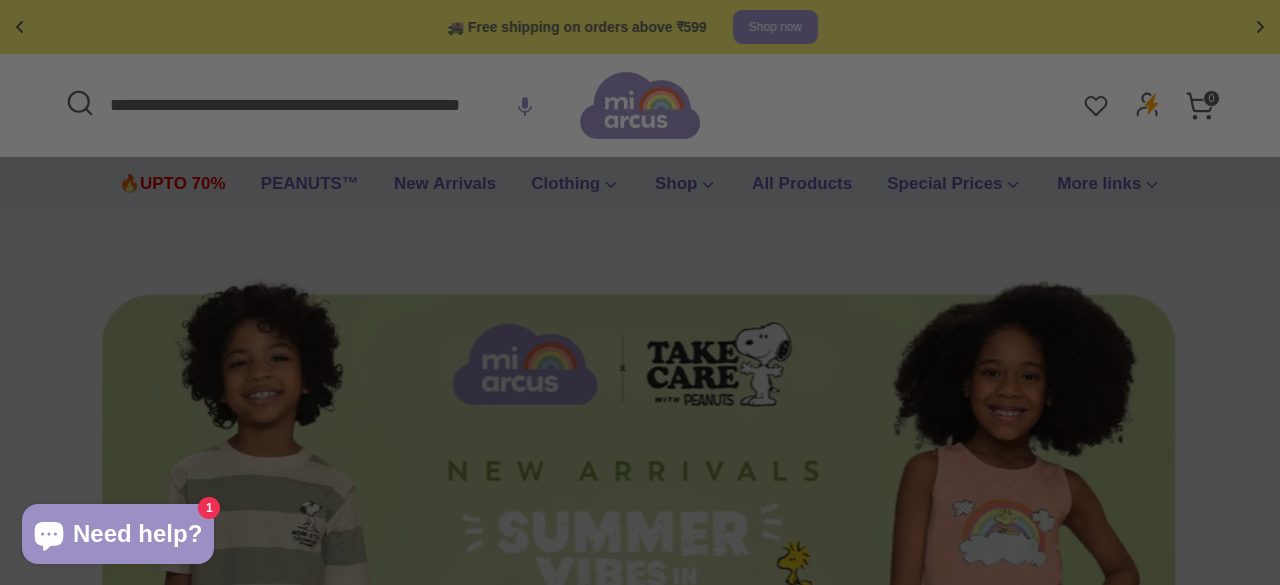 scroll, scrollTop: 0, scrollLeft: 94, axis: horizontal 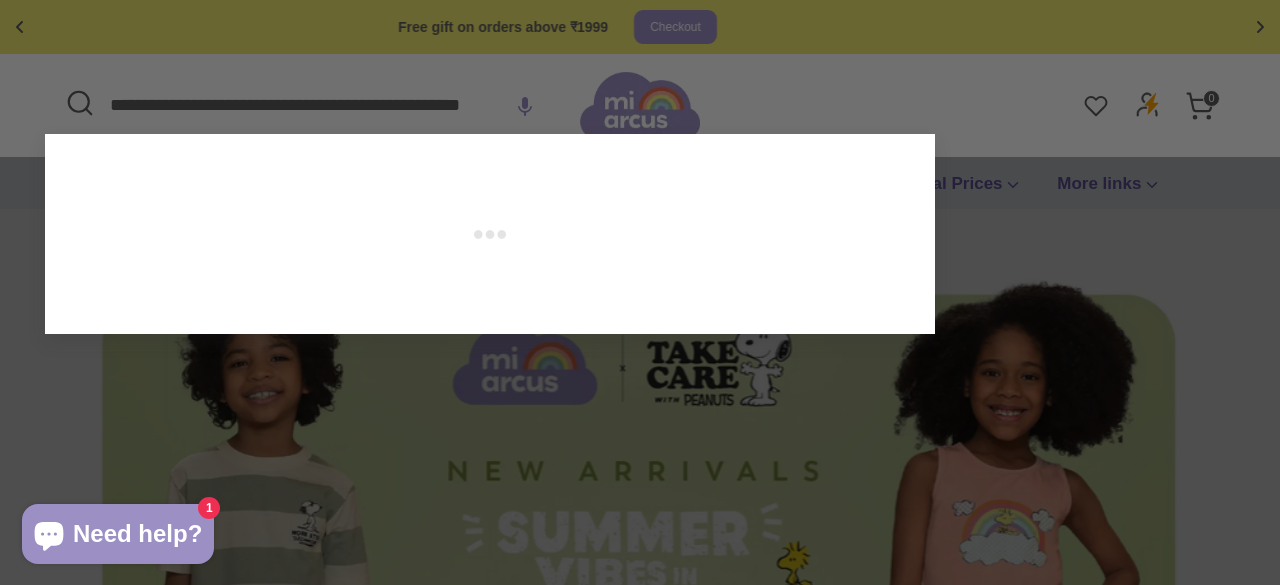 type on "**********" 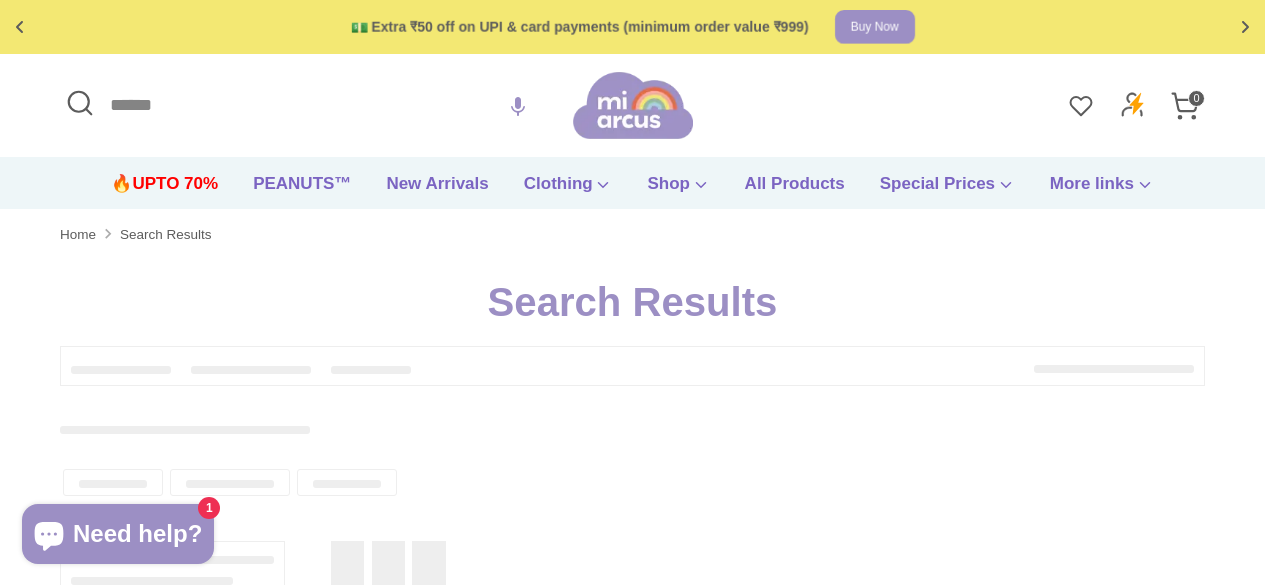 scroll, scrollTop: 0, scrollLeft: 0, axis: both 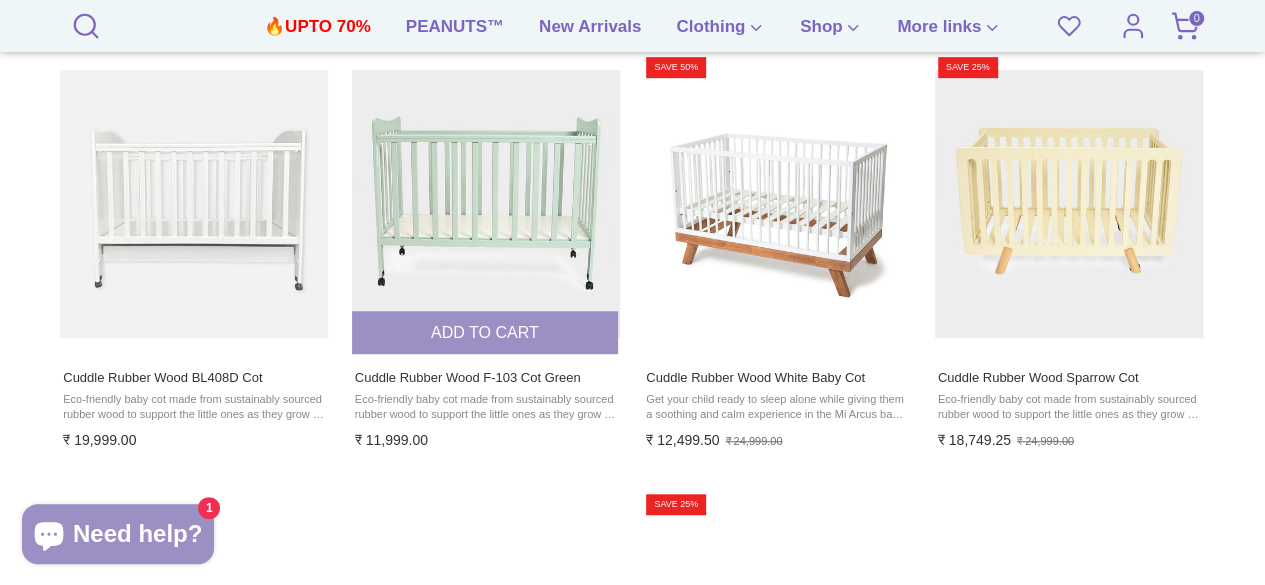 drag, startPoint x: 0, startPoint y: 0, endPoint x: 472, endPoint y: 234, distance: 526.8207 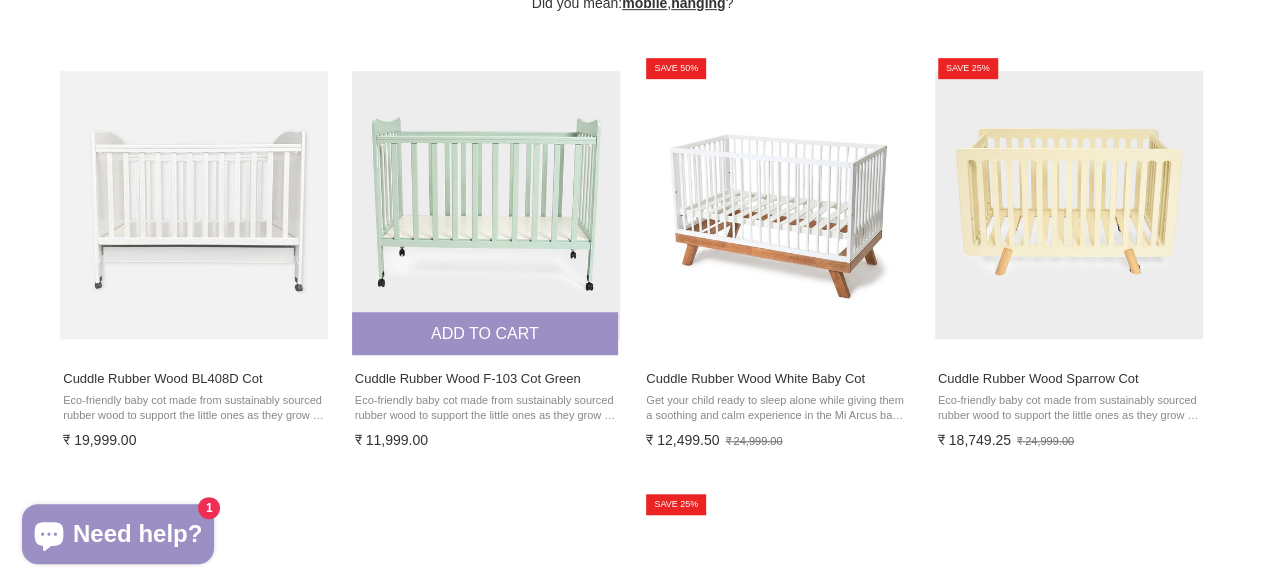 scroll, scrollTop: 0, scrollLeft: 0, axis: both 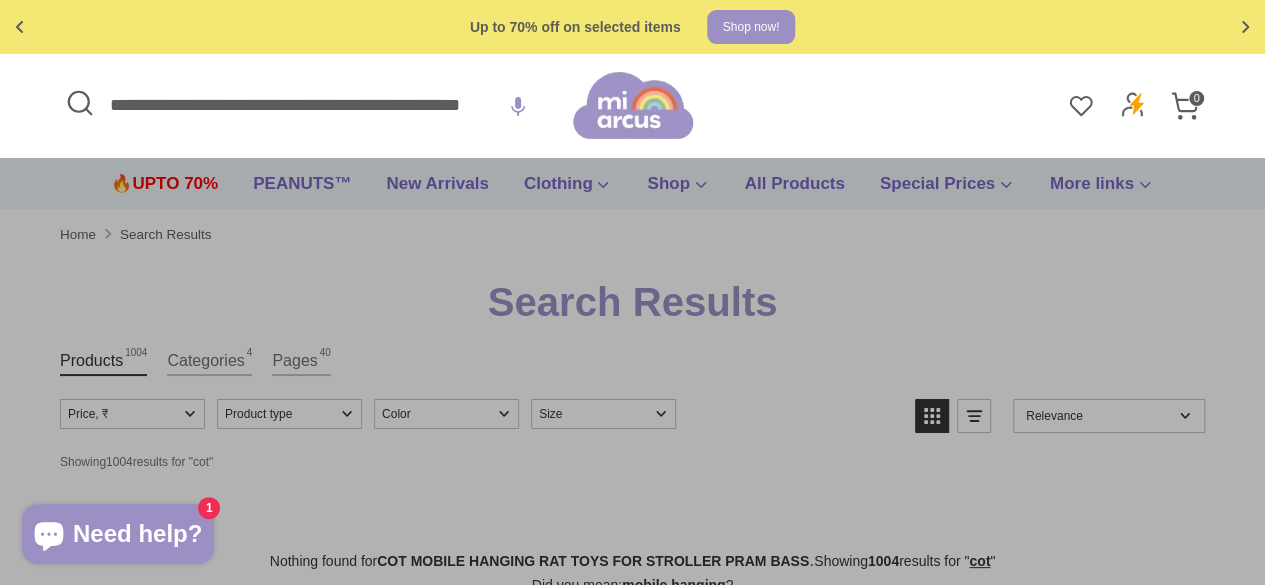 click on "**********" at bounding box center (316, 105) 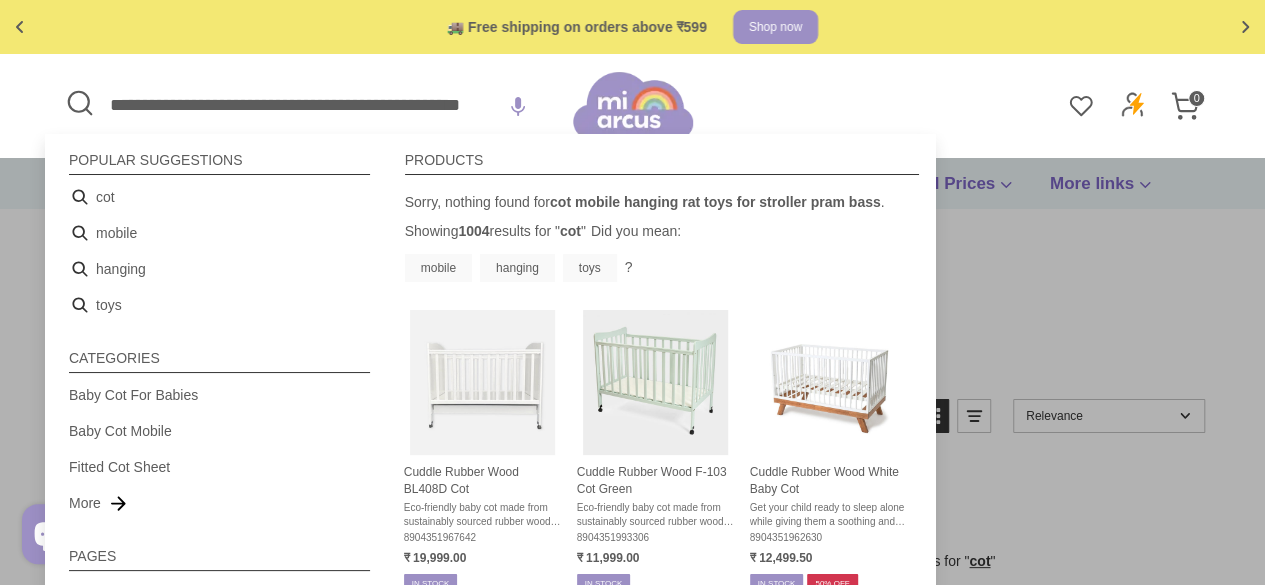 drag, startPoint x: 111, startPoint y: 105, endPoint x: 232, endPoint y: 95, distance: 121.41252 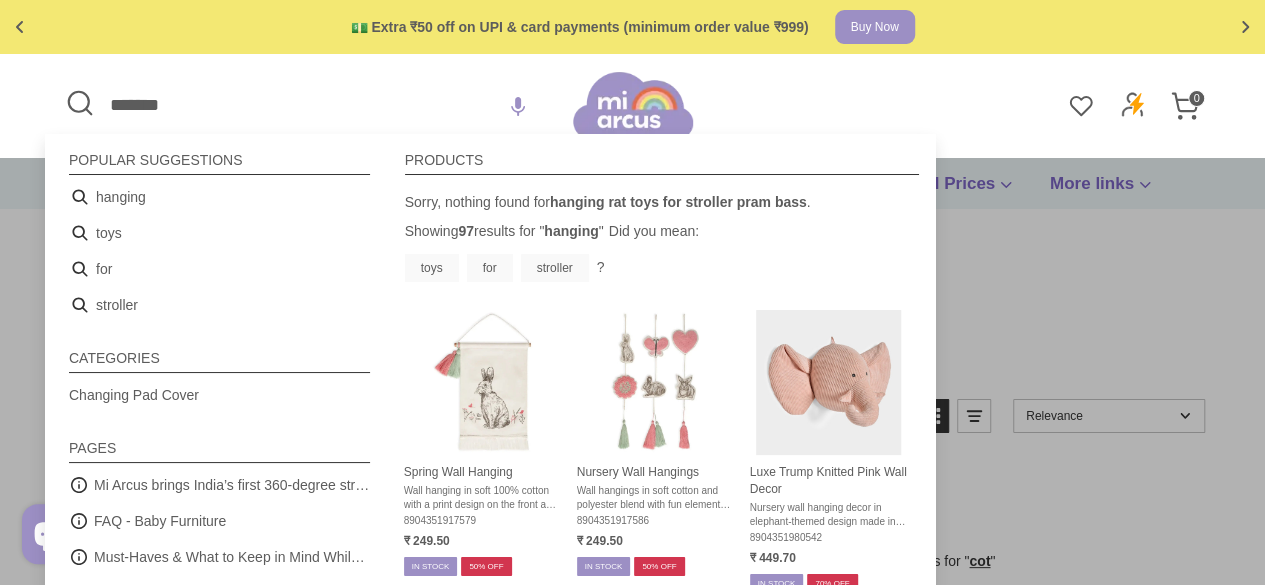 type on "*******" 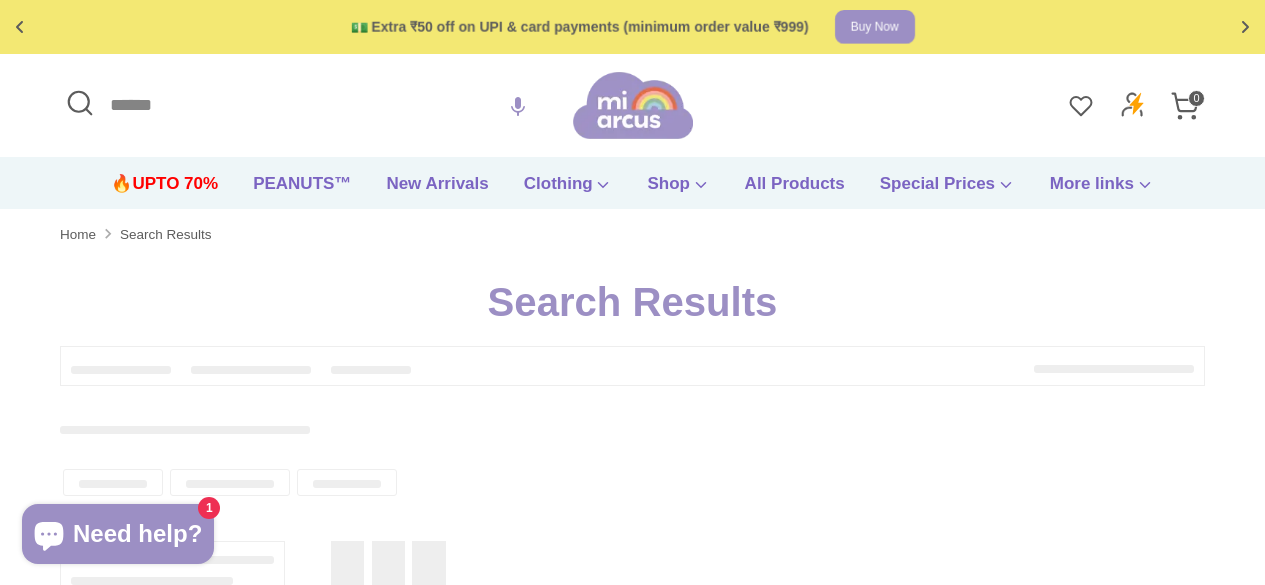 scroll, scrollTop: 0, scrollLeft: 0, axis: both 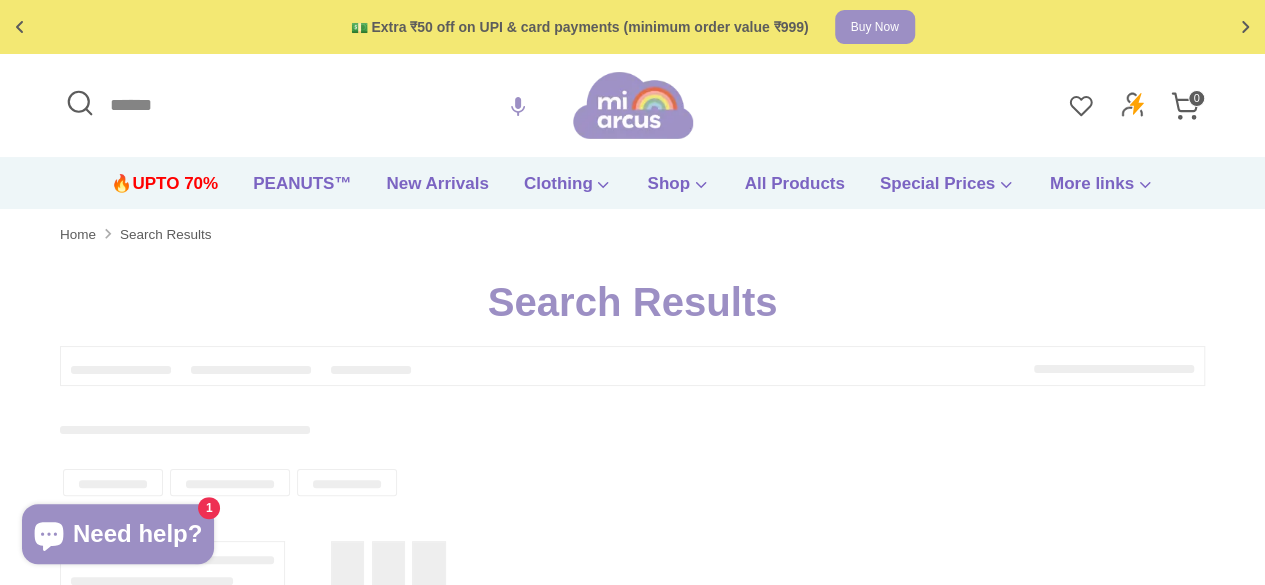 type on "*******" 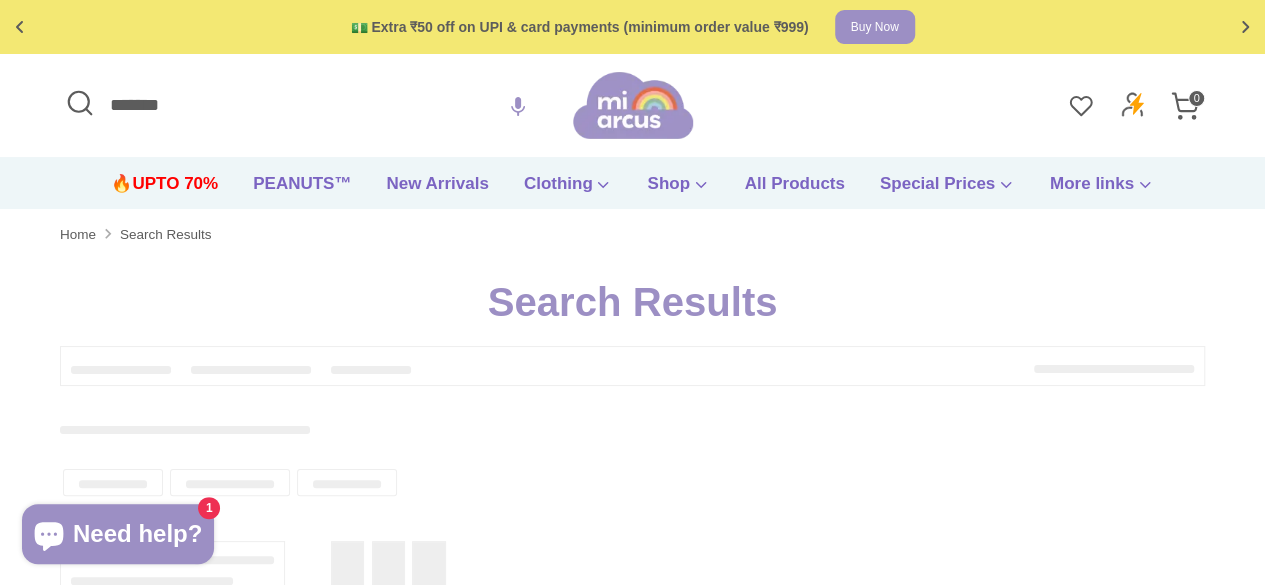 type on "*******" 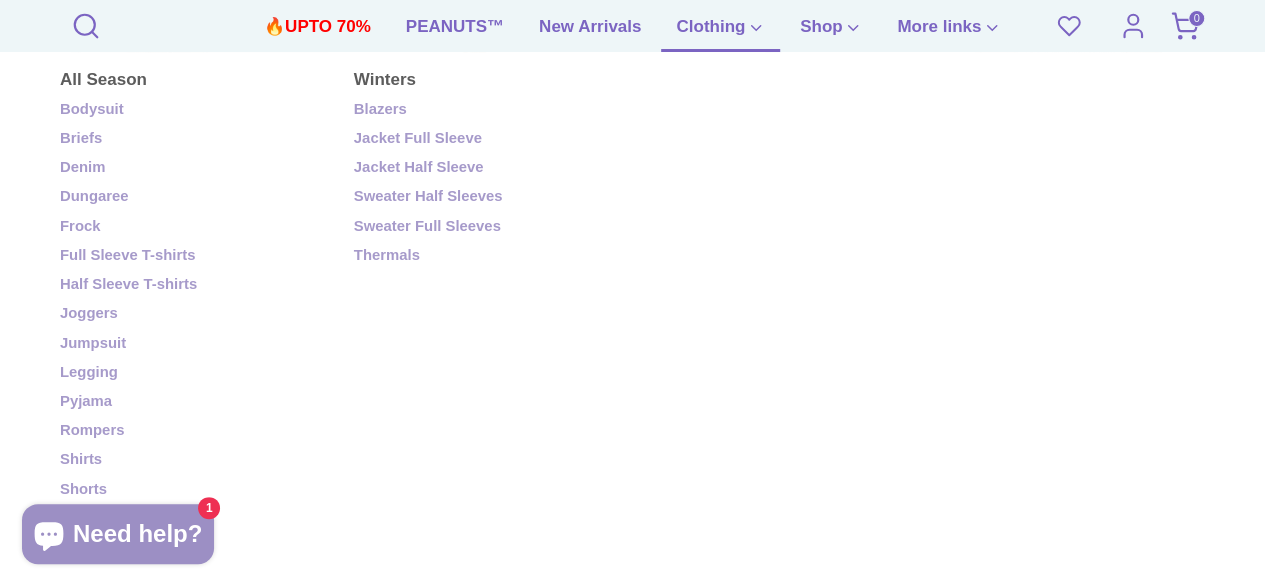 scroll, scrollTop: 1007, scrollLeft: 0, axis: vertical 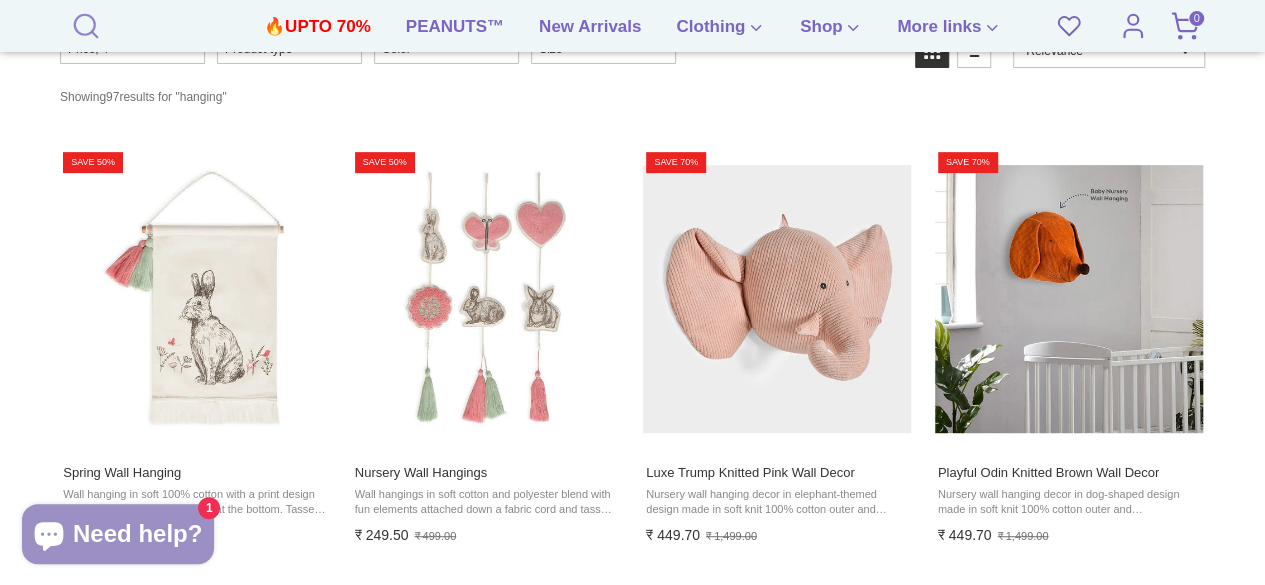 click at bounding box center [86, 20] 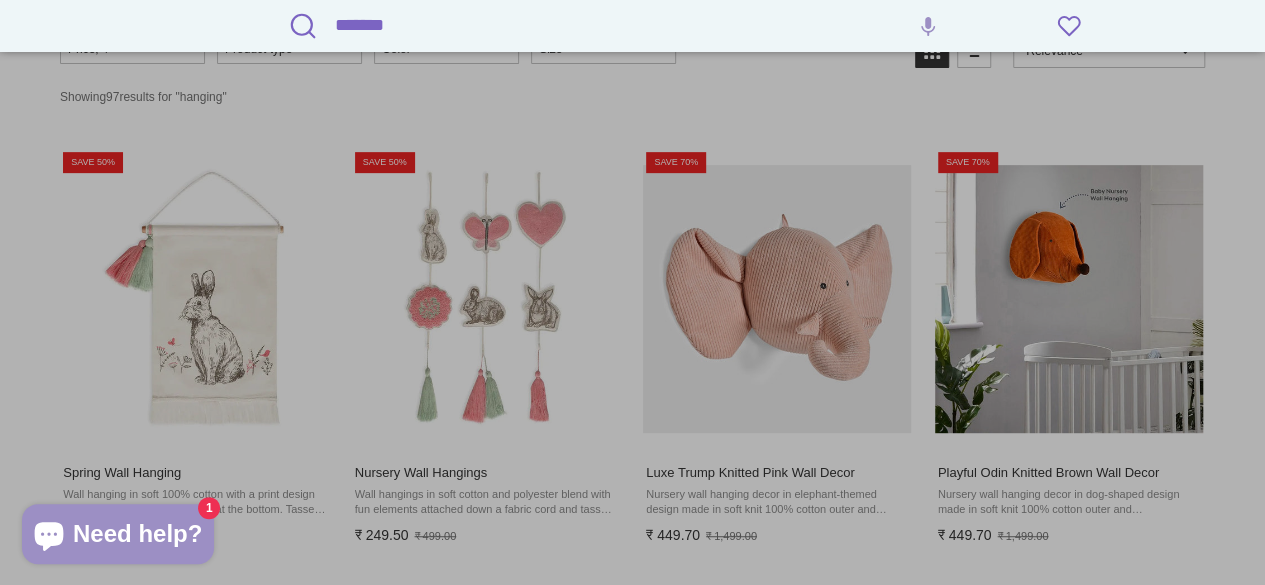 drag, startPoint x: 421, startPoint y: 31, endPoint x: 322, endPoint y: 19, distance: 99.724625 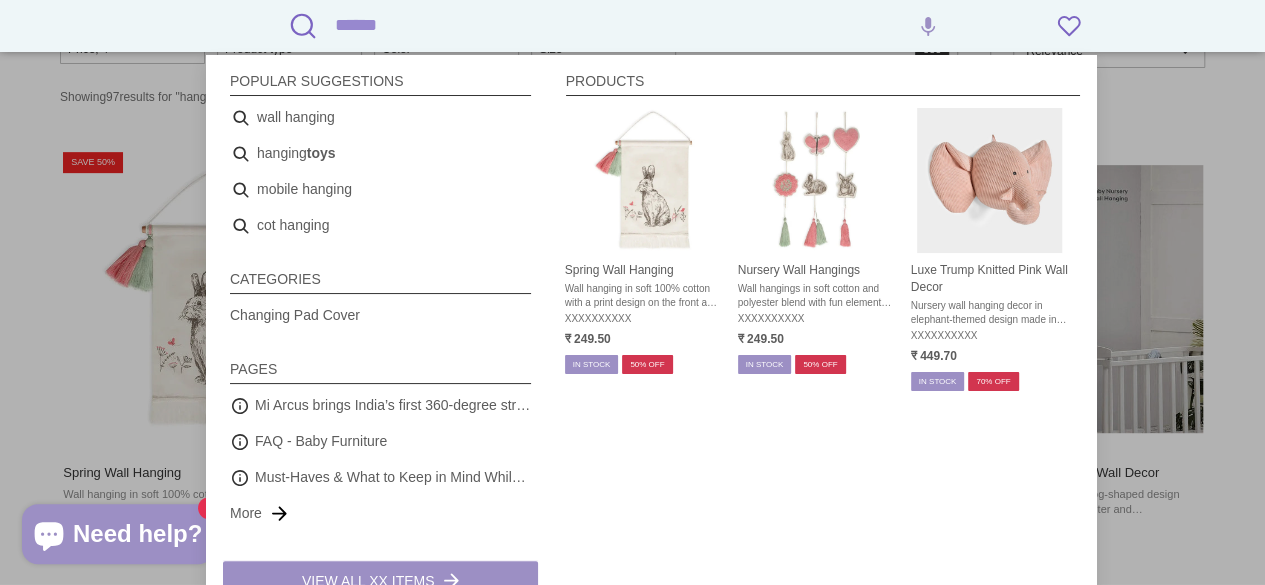 paste on "**********" 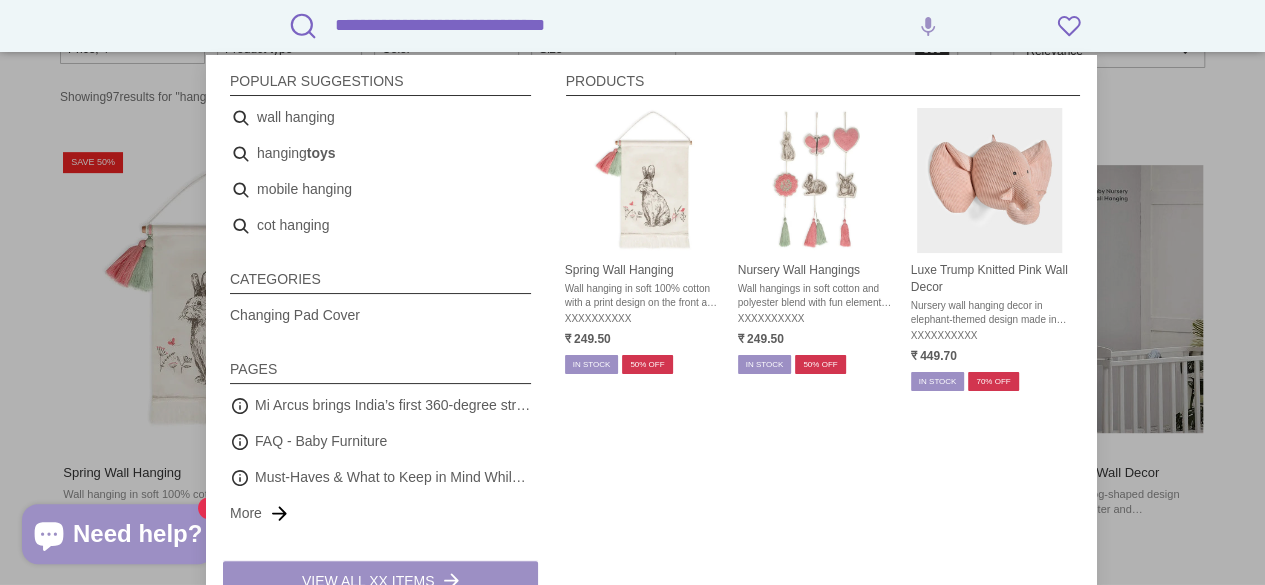 click on "**********" at bounding box center [651, 25] 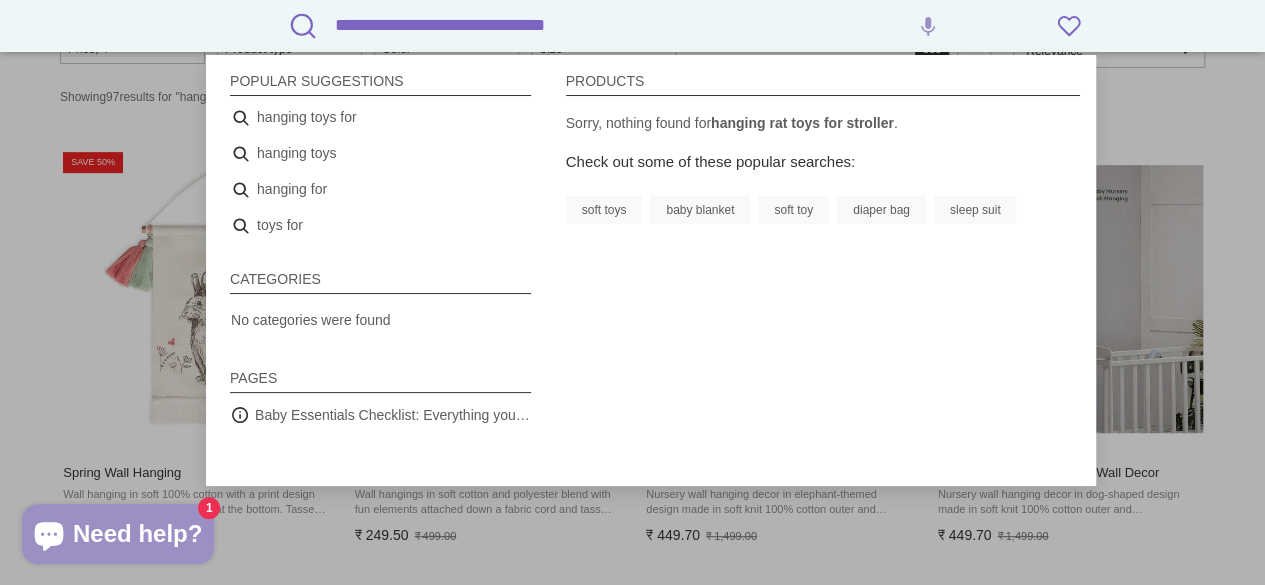 type on "**********" 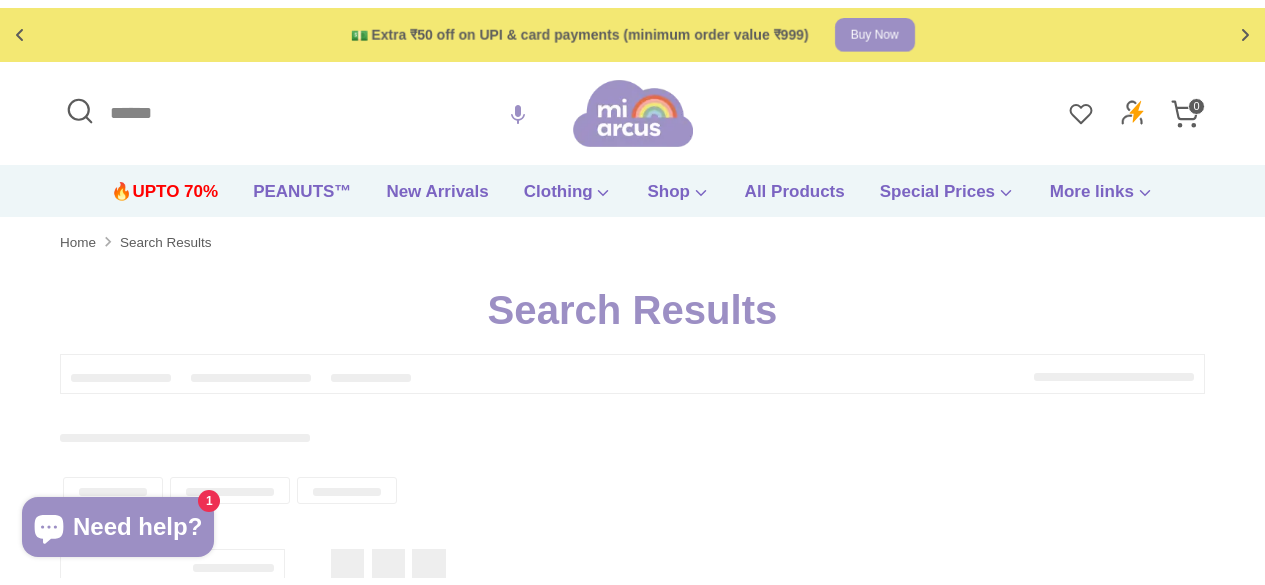 scroll, scrollTop: 0, scrollLeft: 0, axis: both 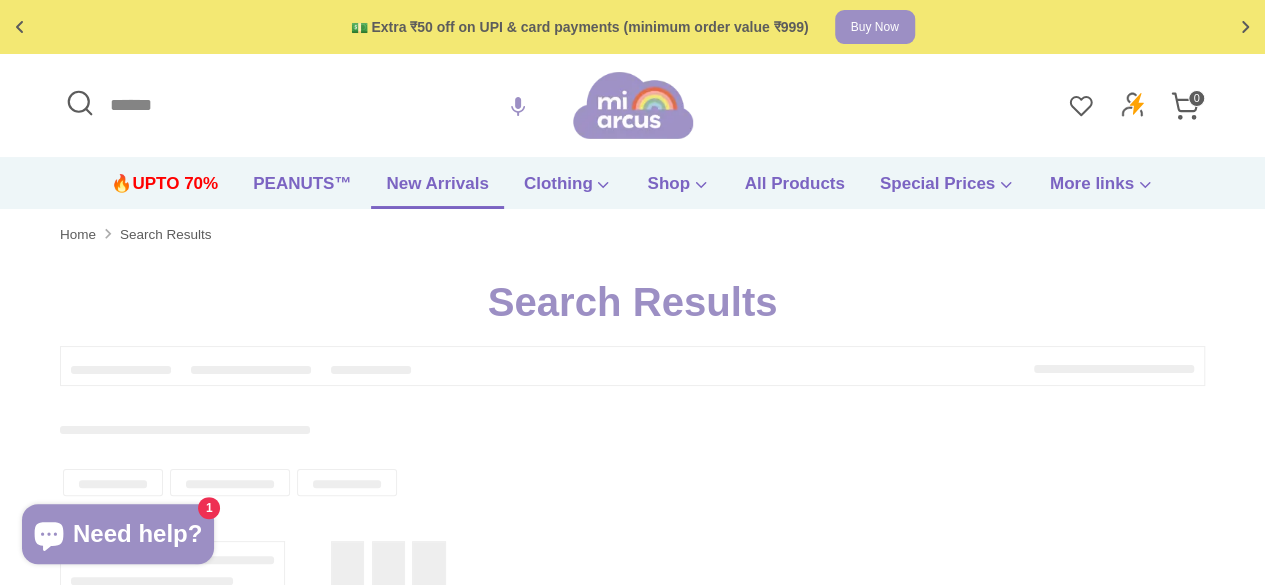 type on "**********" 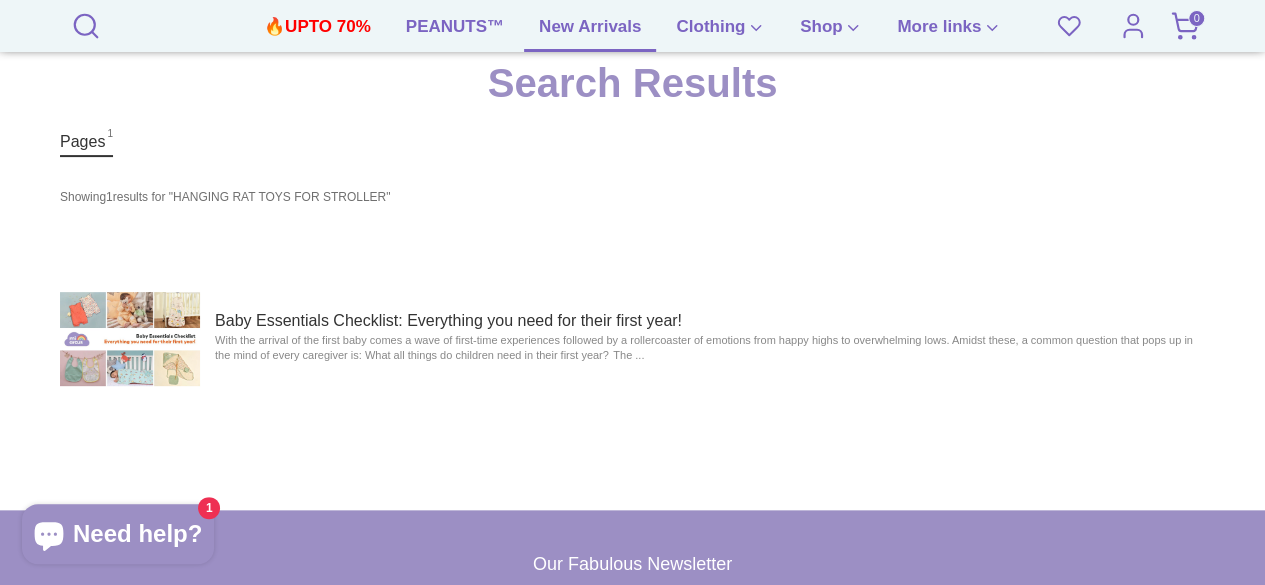 scroll, scrollTop: 0, scrollLeft: 0, axis: both 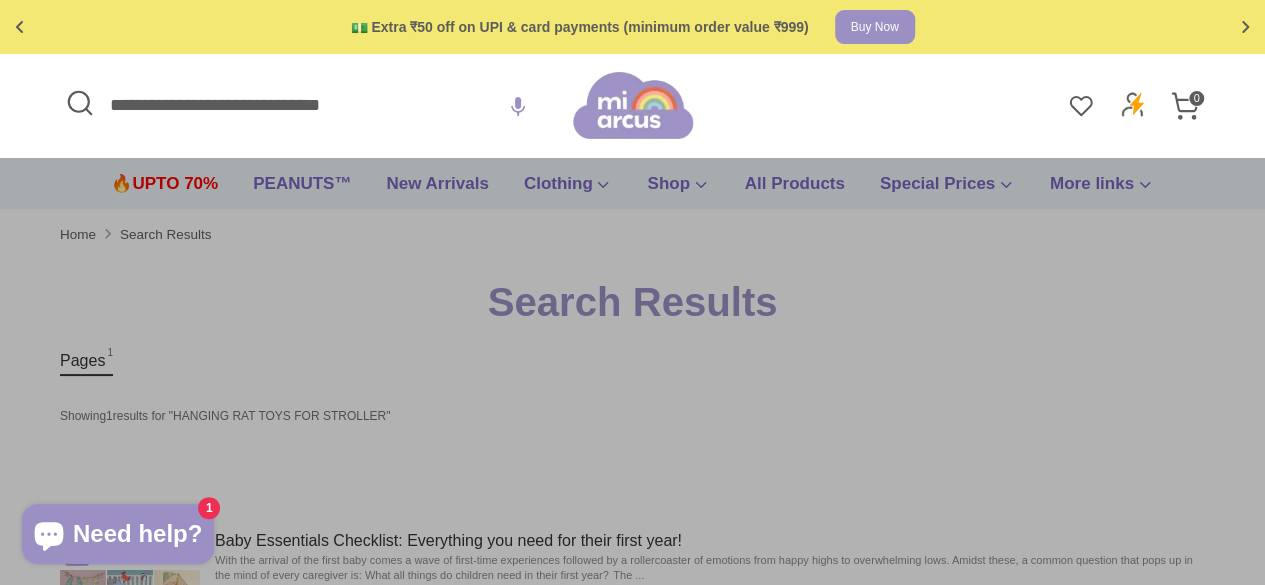 click on "**********" at bounding box center (316, 105) 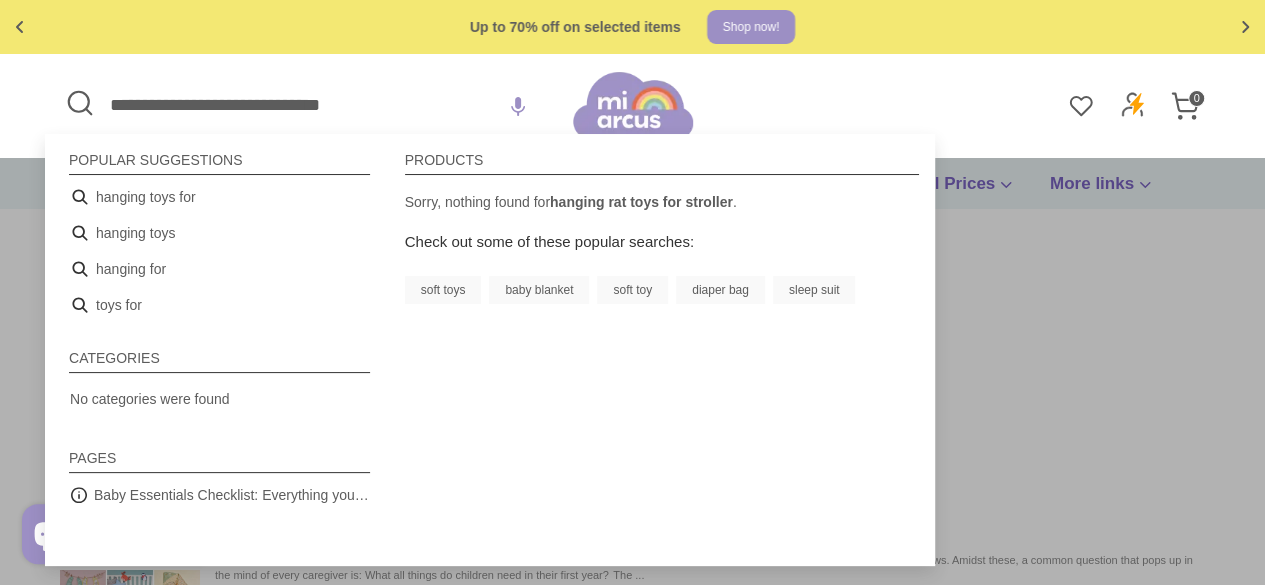 drag, startPoint x: 429, startPoint y: 101, endPoint x: 104, endPoint y: 84, distance: 325.4443 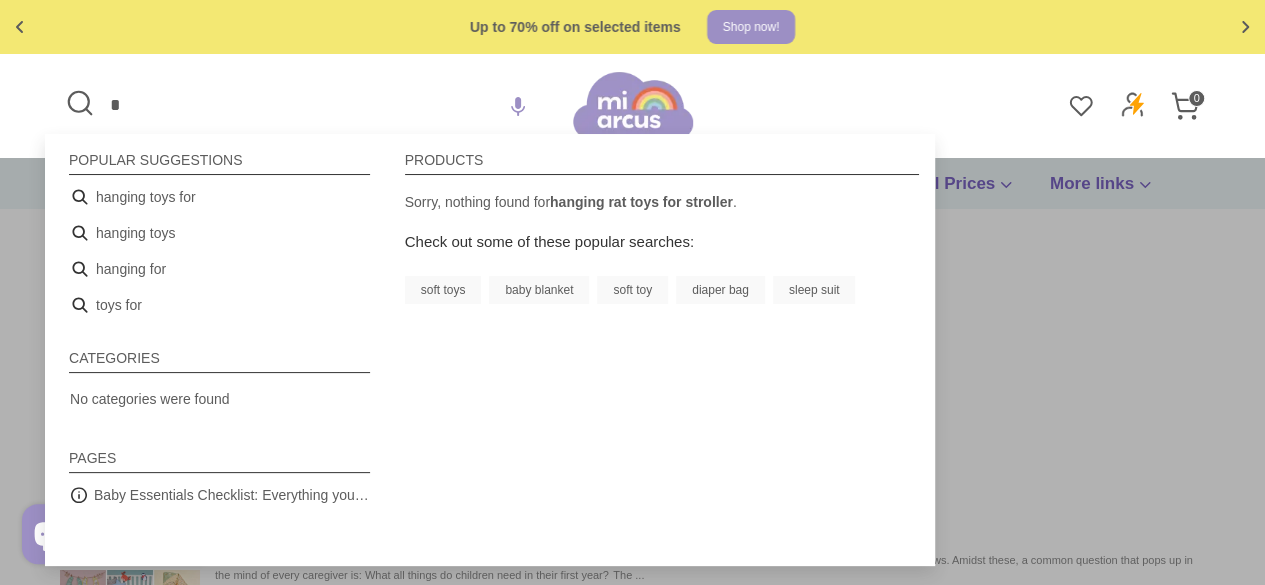 paste on "**********" 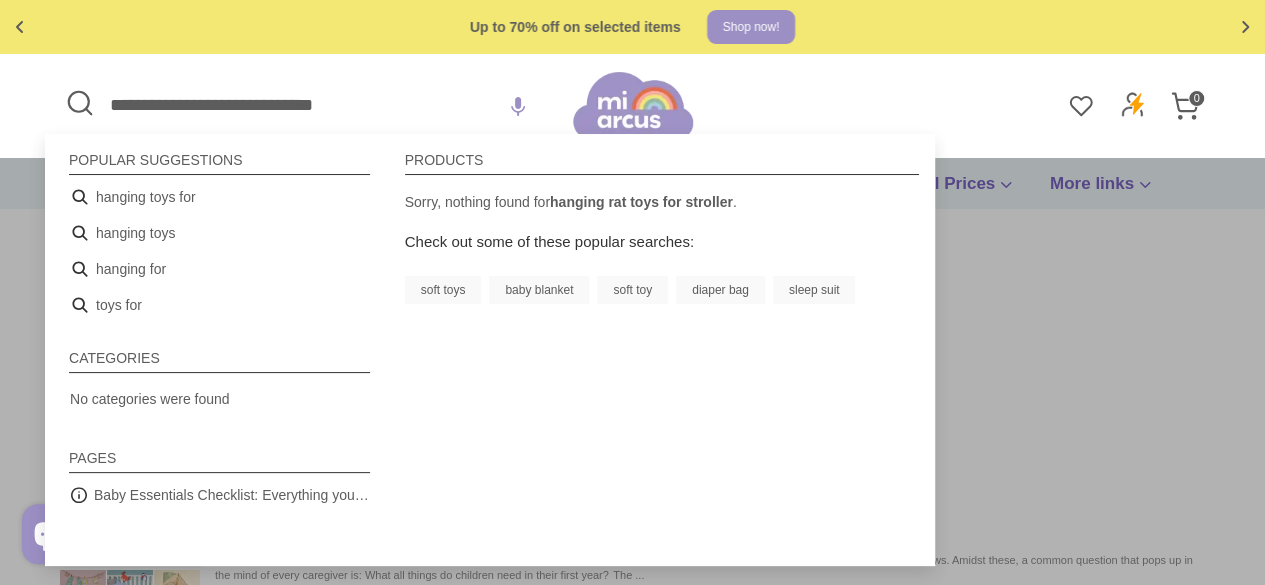 type on "**********" 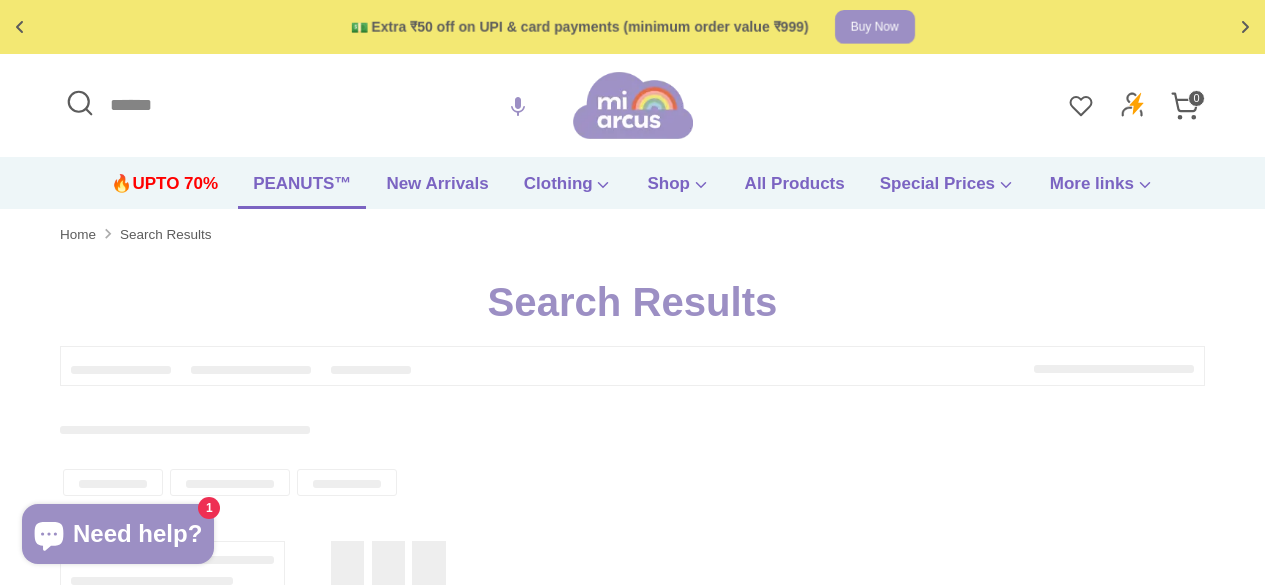 scroll, scrollTop: 0, scrollLeft: 0, axis: both 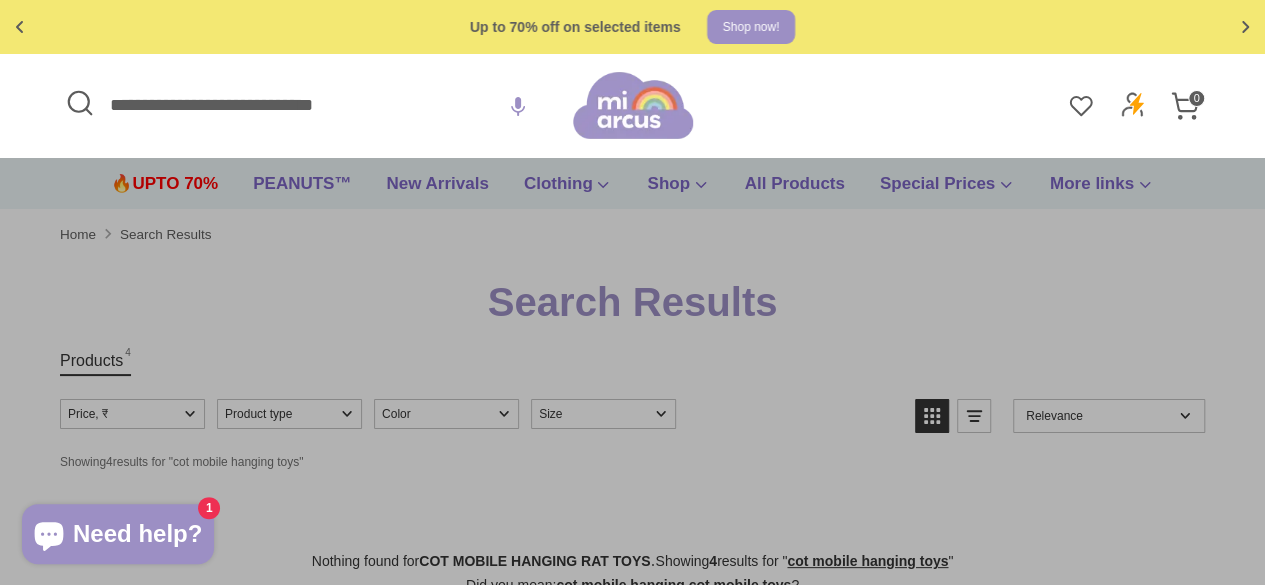click on "**********" at bounding box center (316, 105) 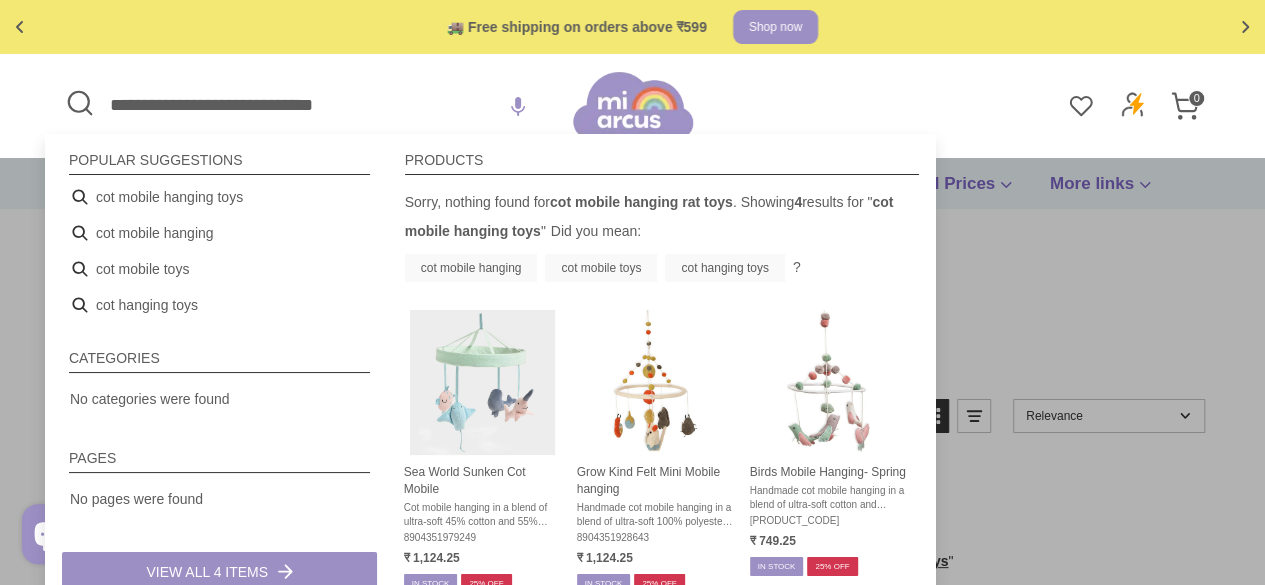 drag, startPoint x: 156, startPoint y: 97, endPoint x: 101, endPoint y: 97, distance: 55 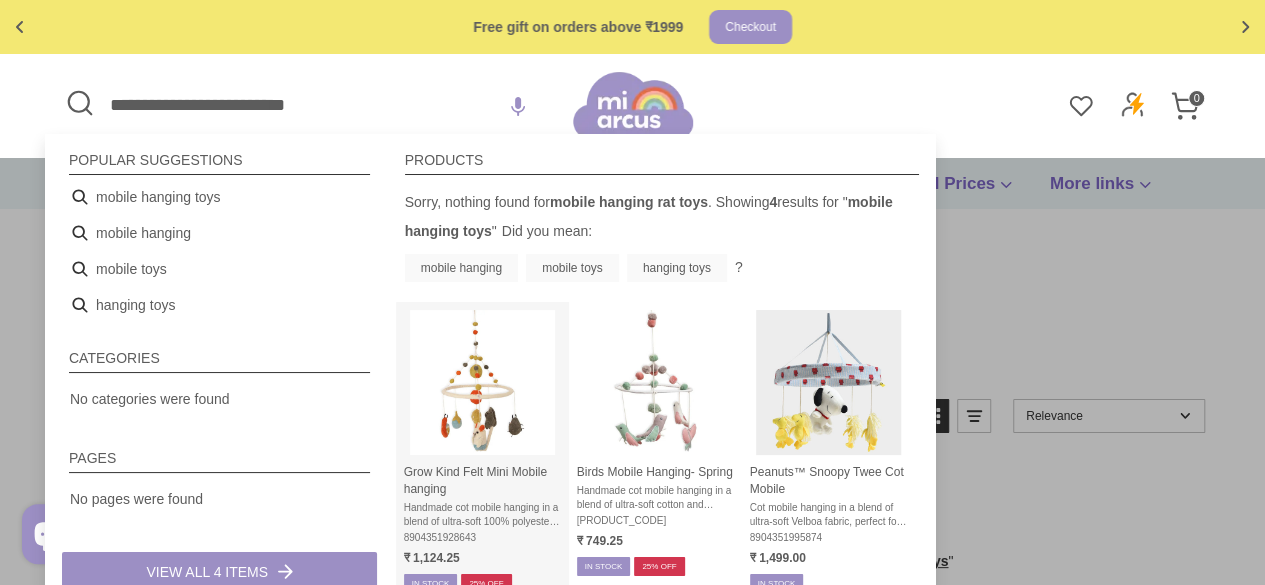type on "**********" 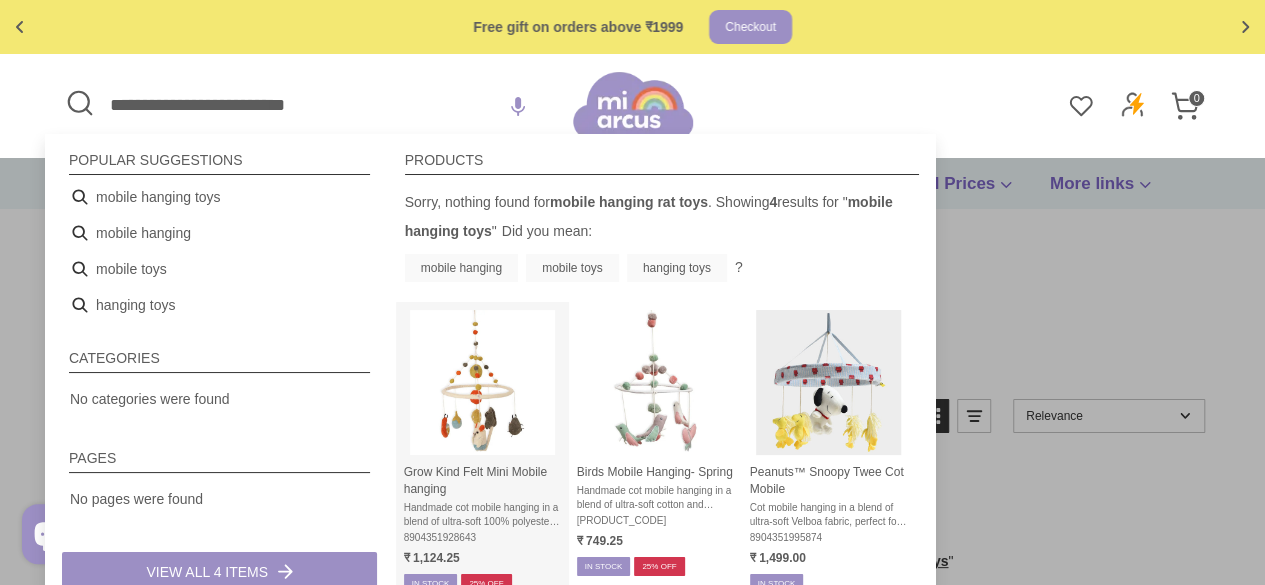 click at bounding box center [482, 382] 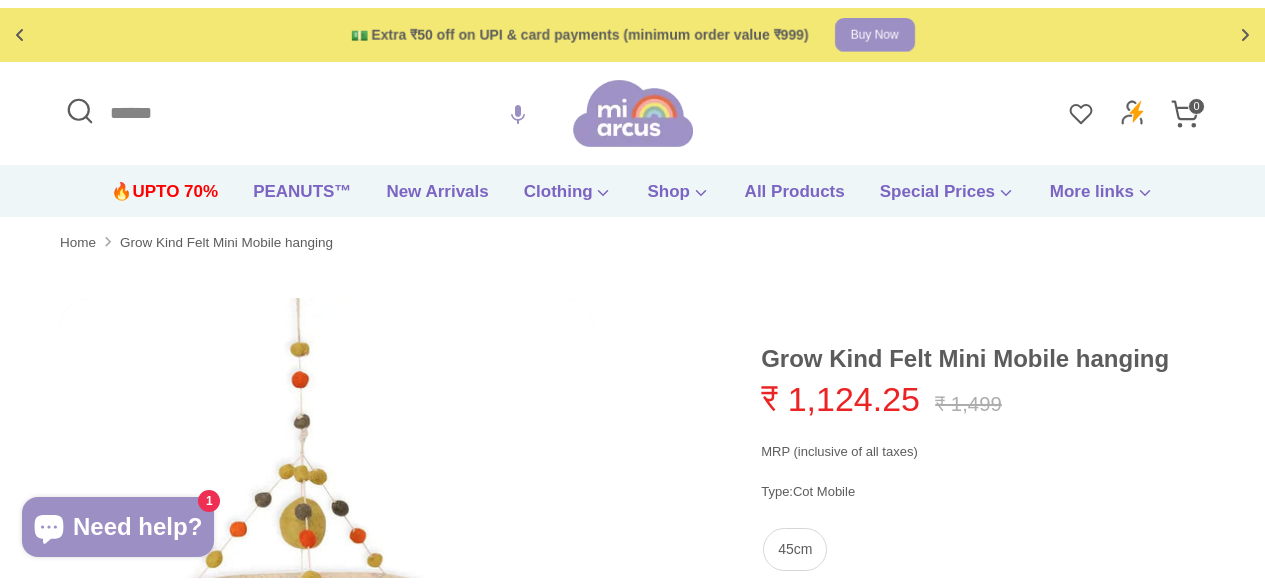 scroll, scrollTop: 0, scrollLeft: 0, axis: both 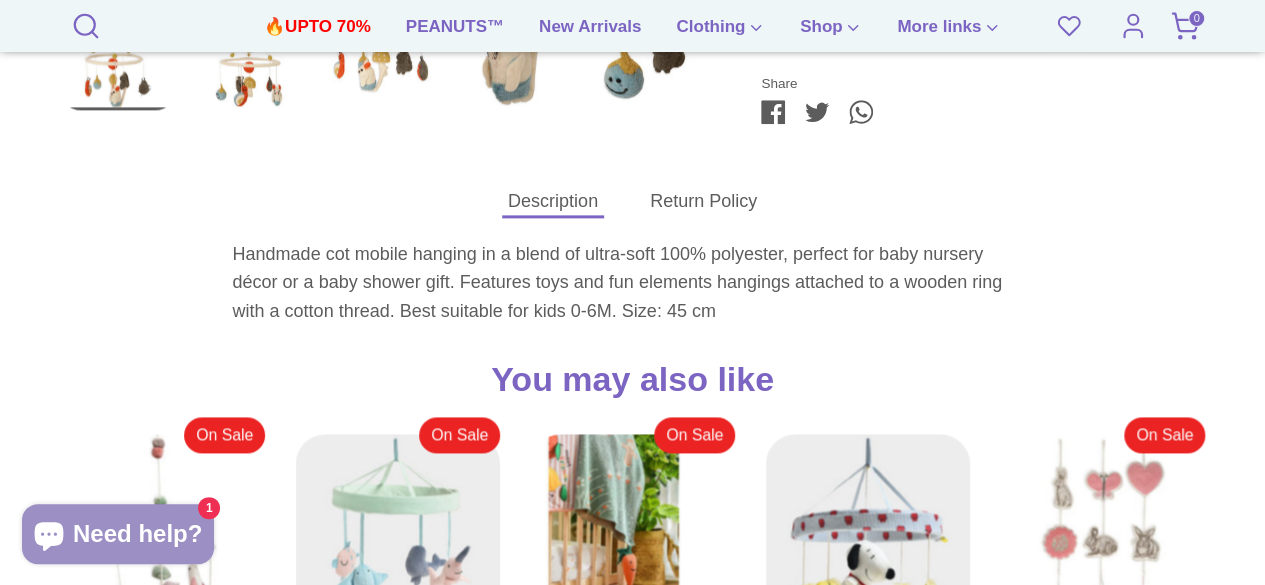 drag, startPoint x: 678, startPoint y: 339, endPoint x: 627, endPoint y: 371, distance: 60.207973 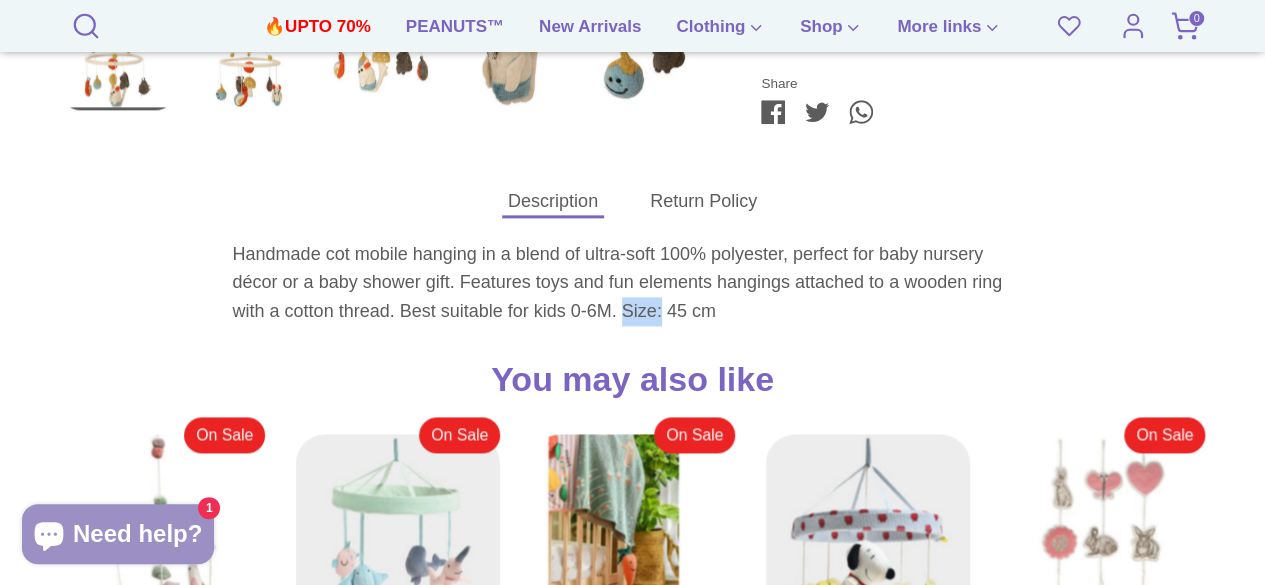 drag, startPoint x: 621, startPoint y: 367, endPoint x: 660, endPoint y: 362, distance: 39.319206 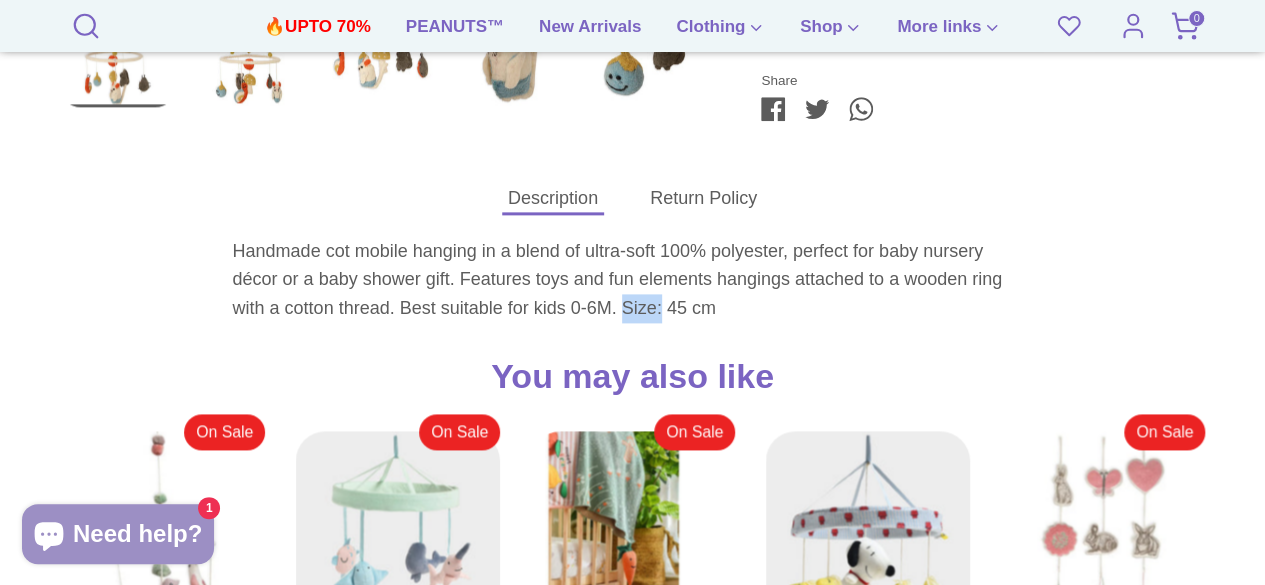 scroll, scrollTop: 1219, scrollLeft: 0, axis: vertical 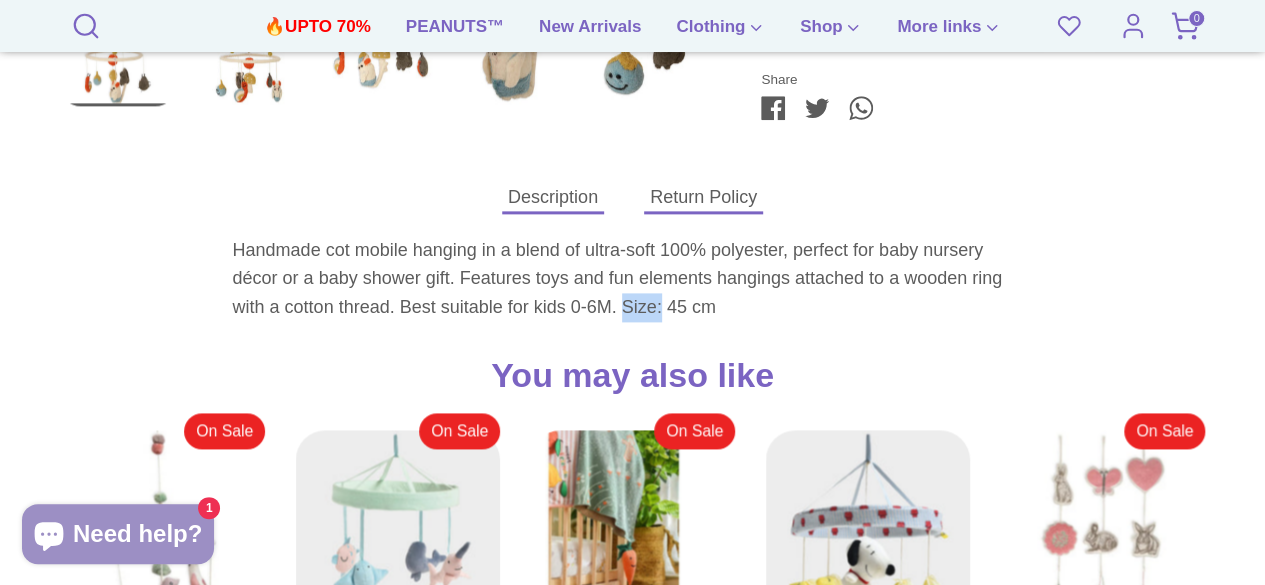 click on "Return Policy" at bounding box center (703, 197) 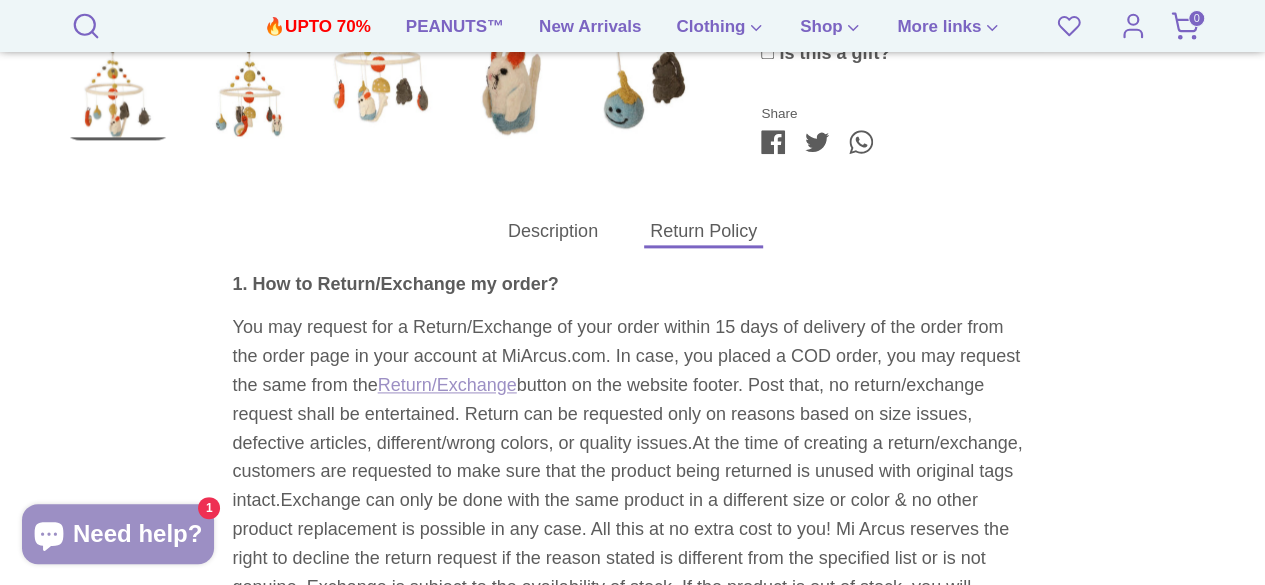 scroll, scrollTop: 1181, scrollLeft: 0, axis: vertical 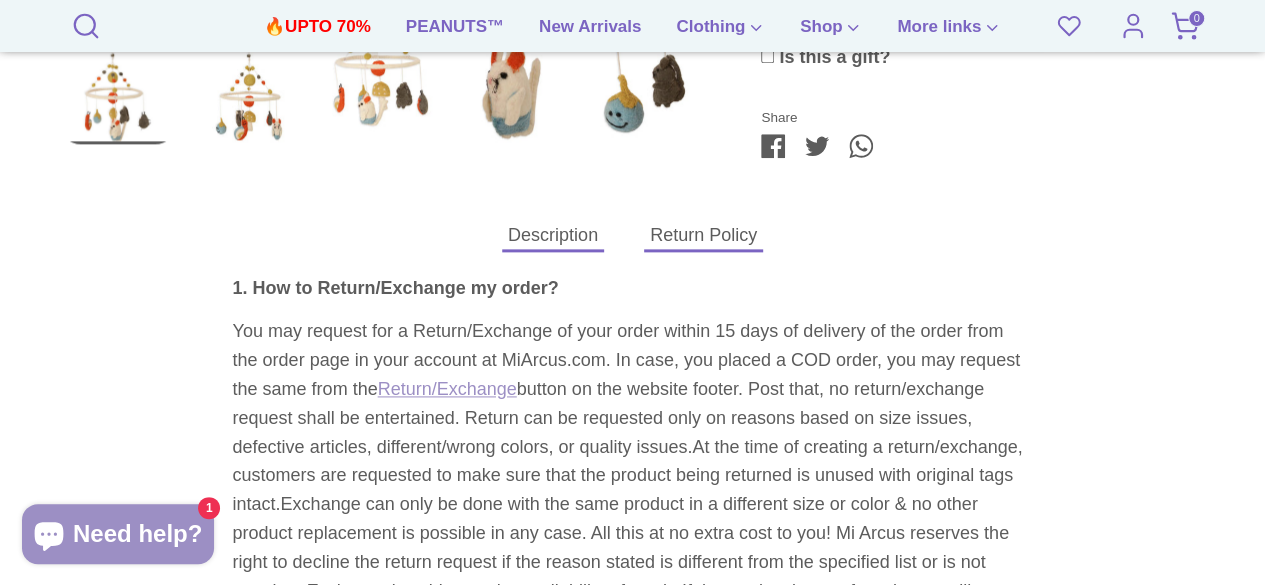click on "Description" at bounding box center (553, 235) 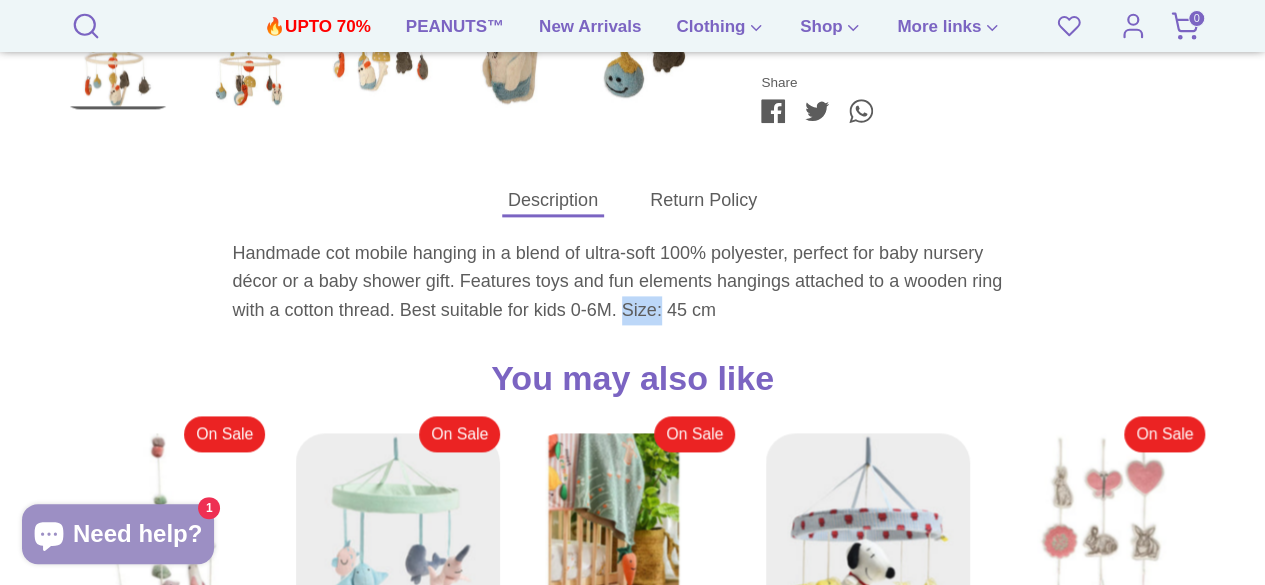 scroll, scrollTop: 1217, scrollLeft: 0, axis: vertical 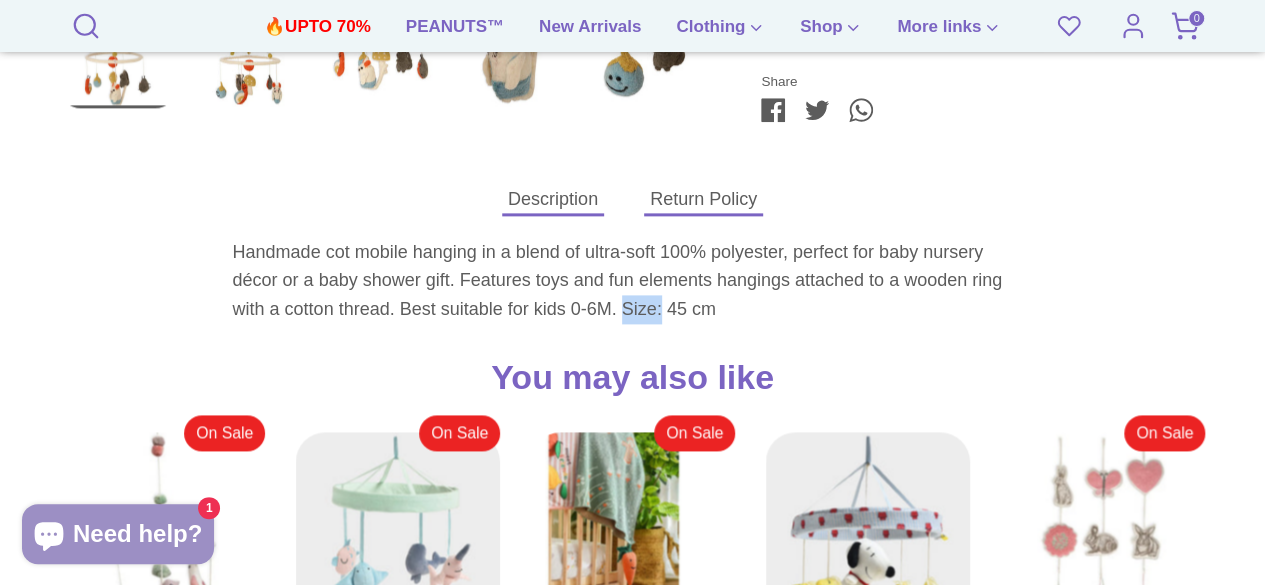 click on "Return Policy" at bounding box center (703, 199) 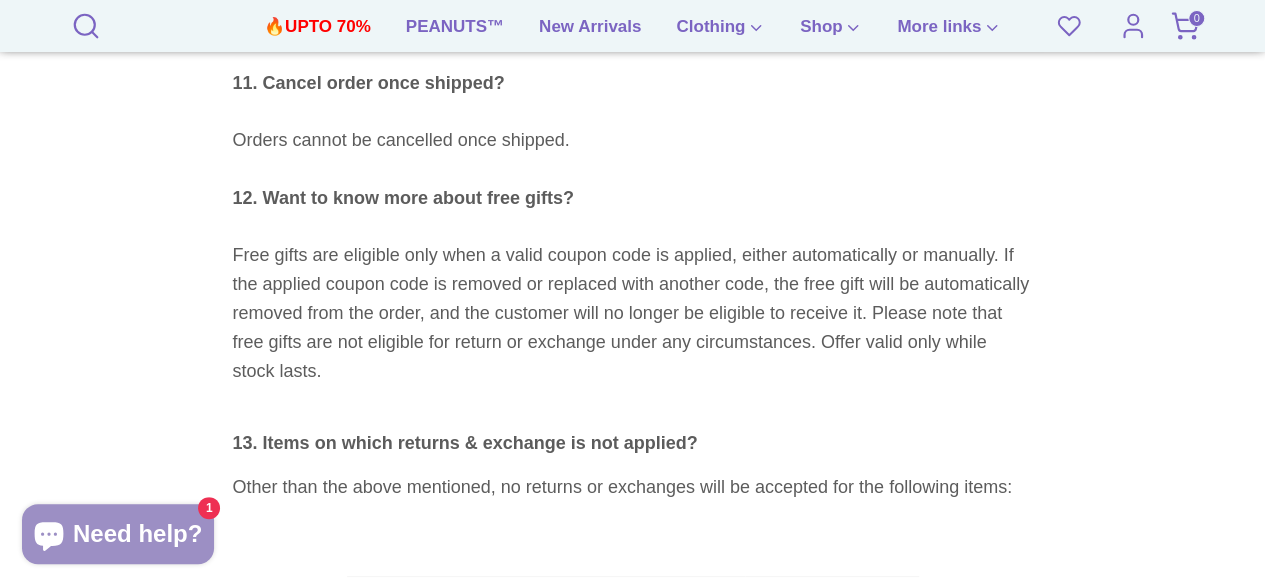 scroll, scrollTop: 3878, scrollLeft: 0, axis: vertical 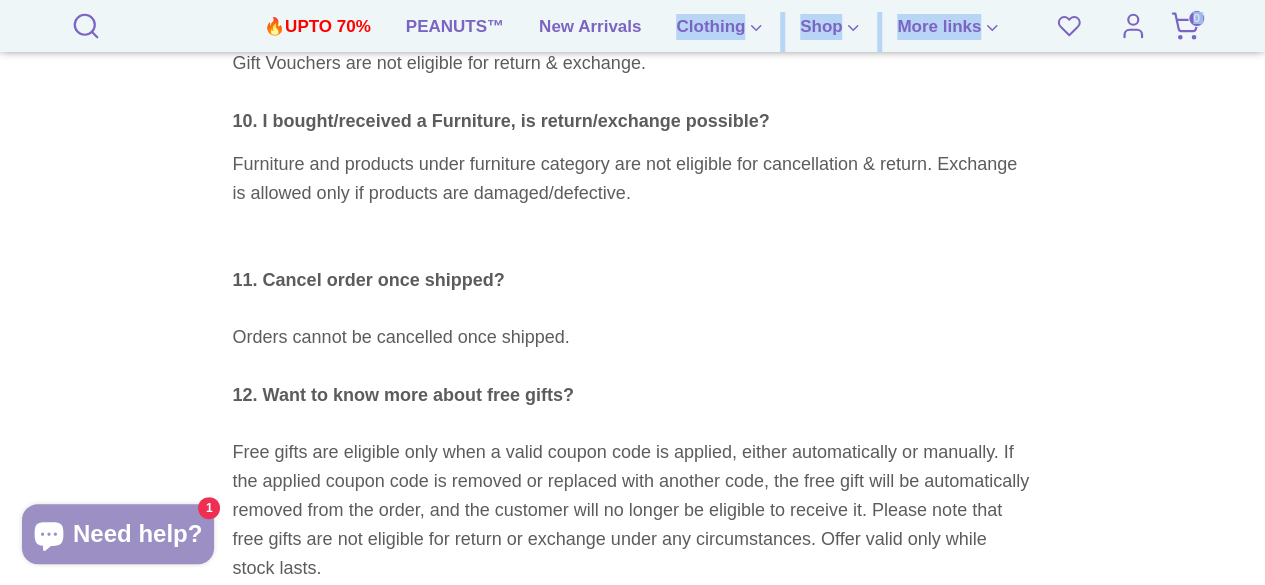 drag, startPoint x: 747, startPoint y: 3, endPoint x: 728, endPoint y: -26, distance: 34.669872 